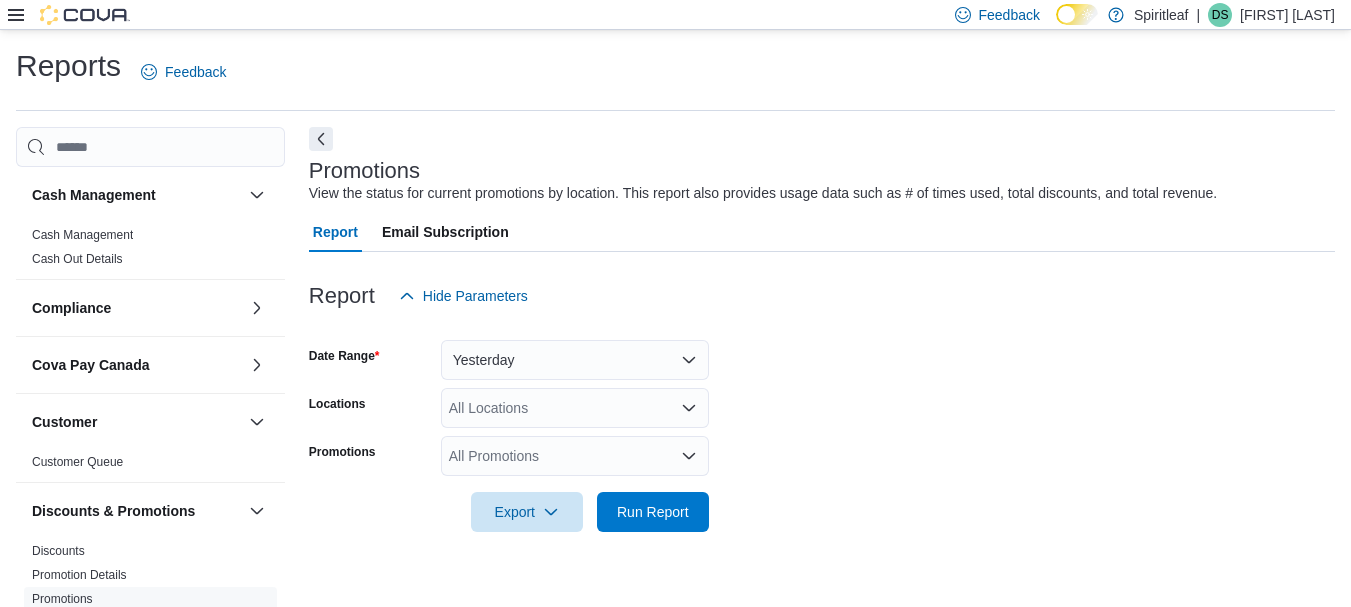scroll, scrollTop: 0, scrollLeft: 0, axis: both 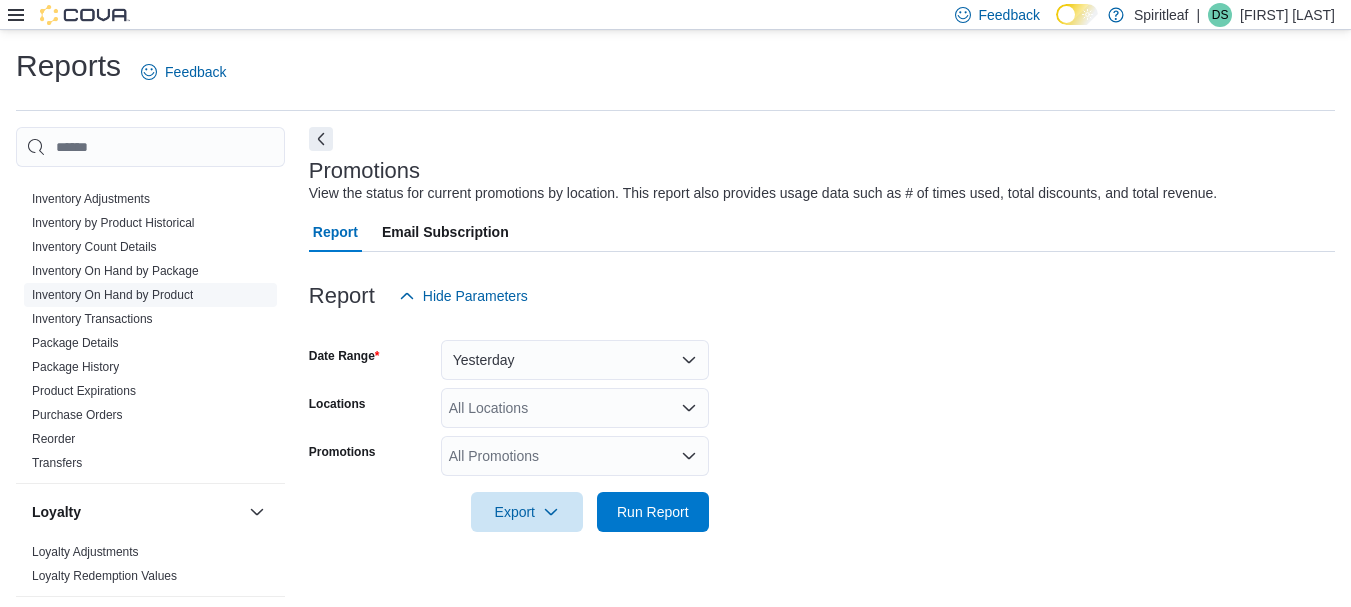 click on "Inventory On Hand by Product" at bounding box center [112, 295] 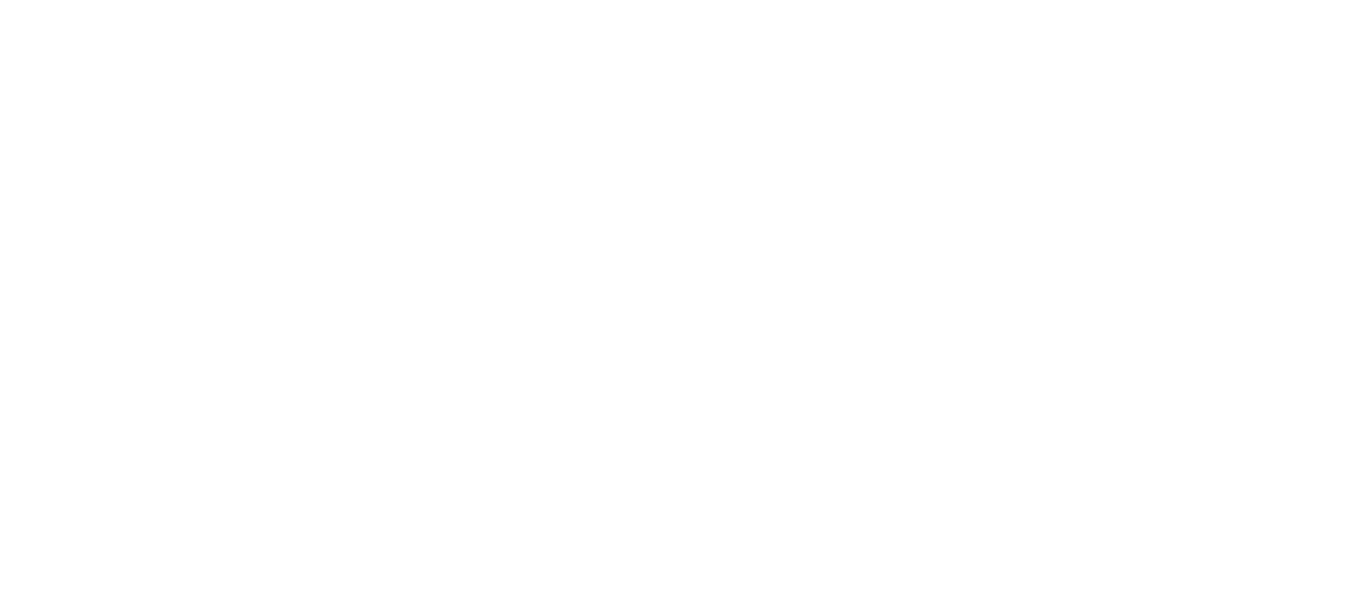 scroll, scrollTop: 0, scrollLeft: 0, axis: both 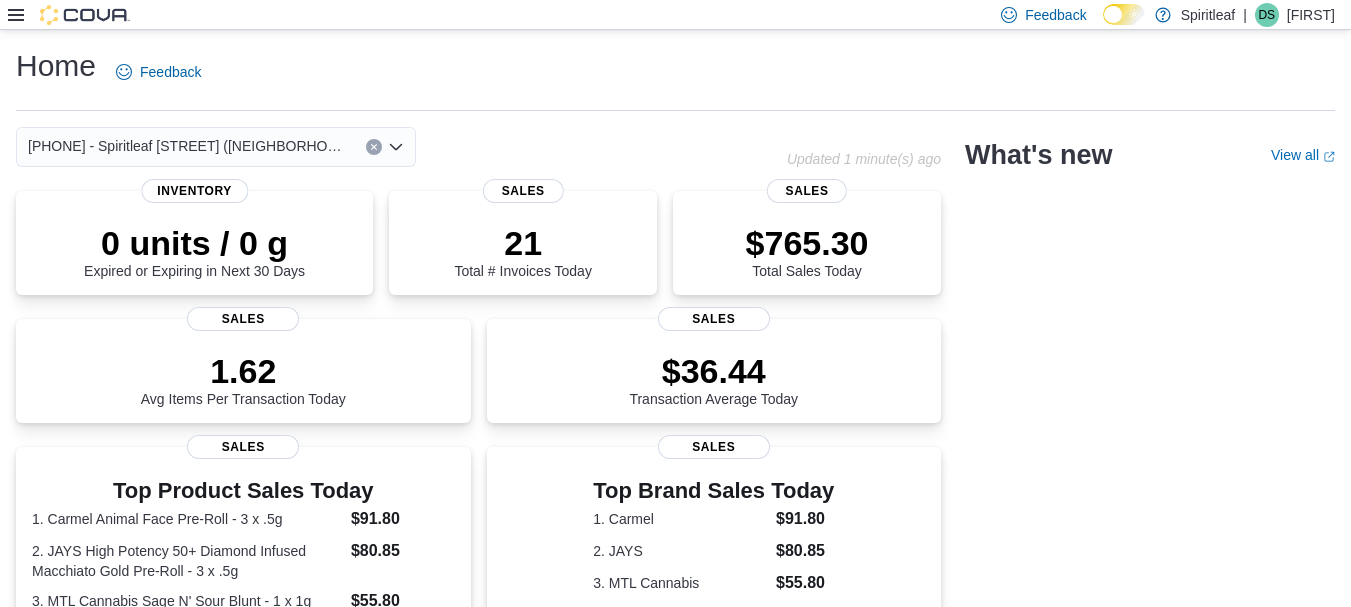 click at bounding box center (69, 15) 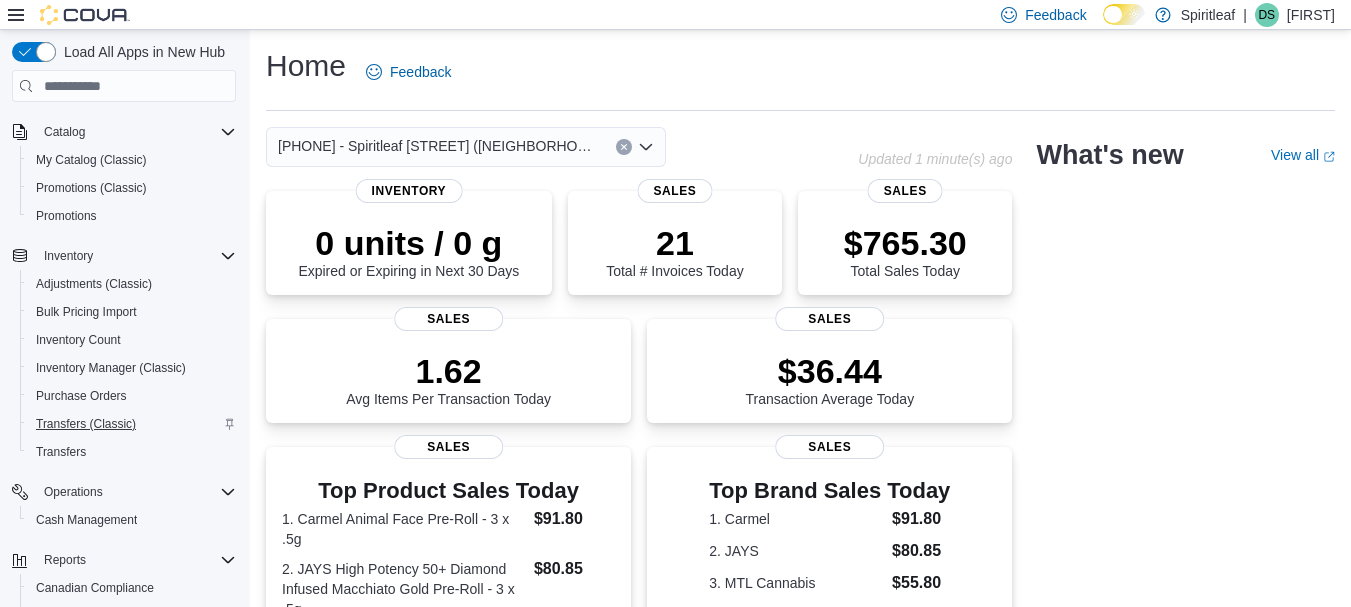 scroll, scrollTop: 307, scrollLeft: 0, axis: vertical 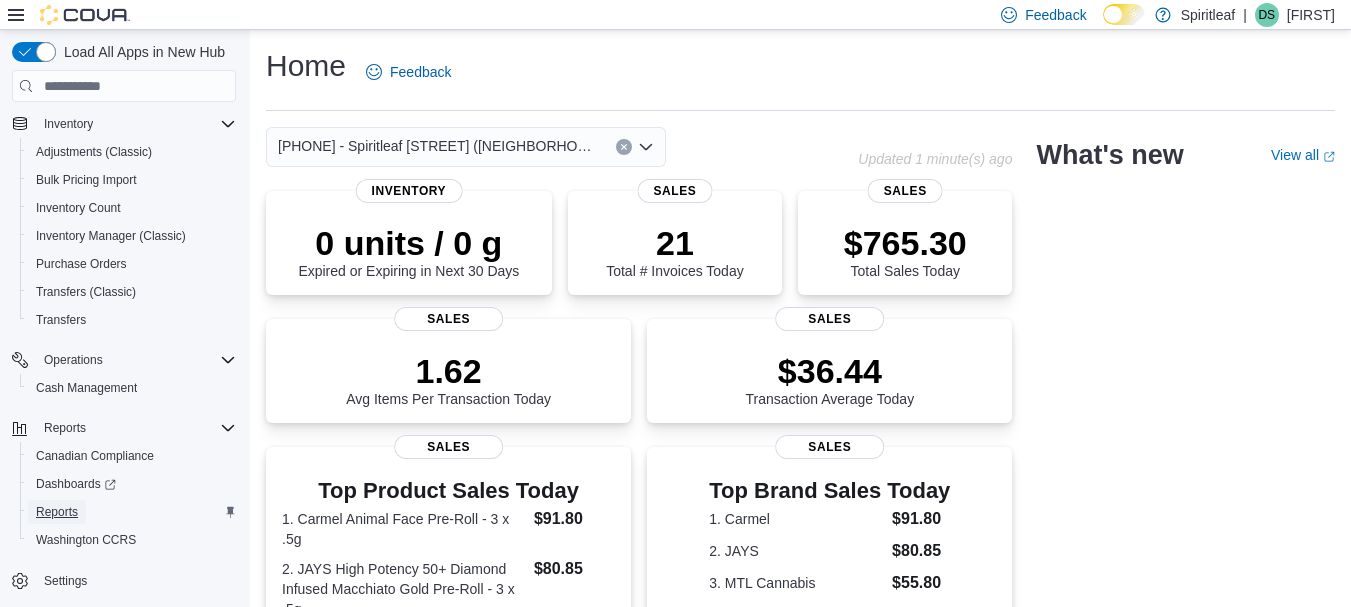 click on "Reports" at bounding box center [57, 512] 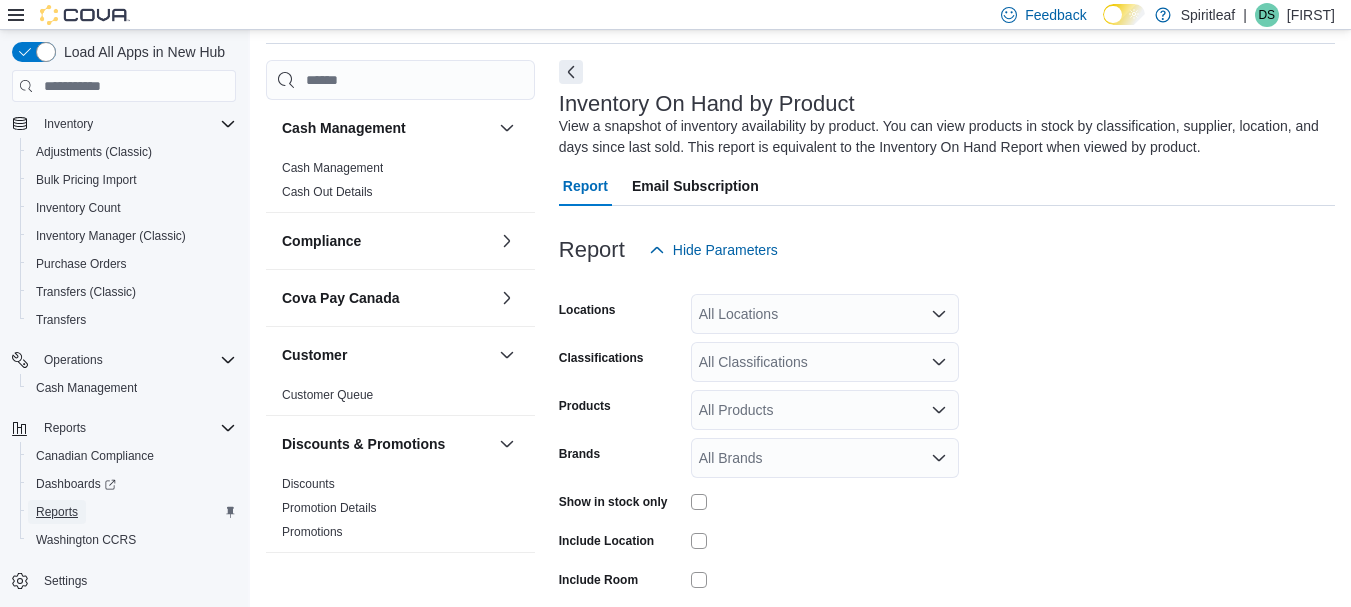 scroll, scrollTop: 161, scrollLeft: 0, axis: vertical 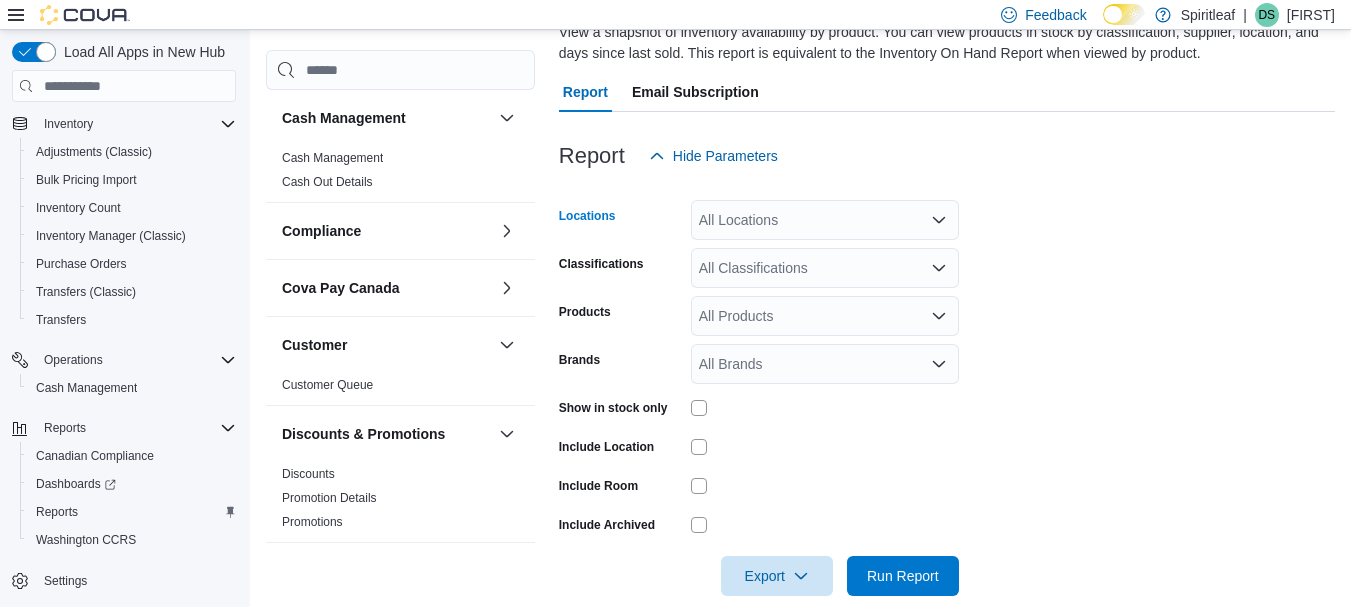 click on "All Locations" at bounding box center (825, 220) 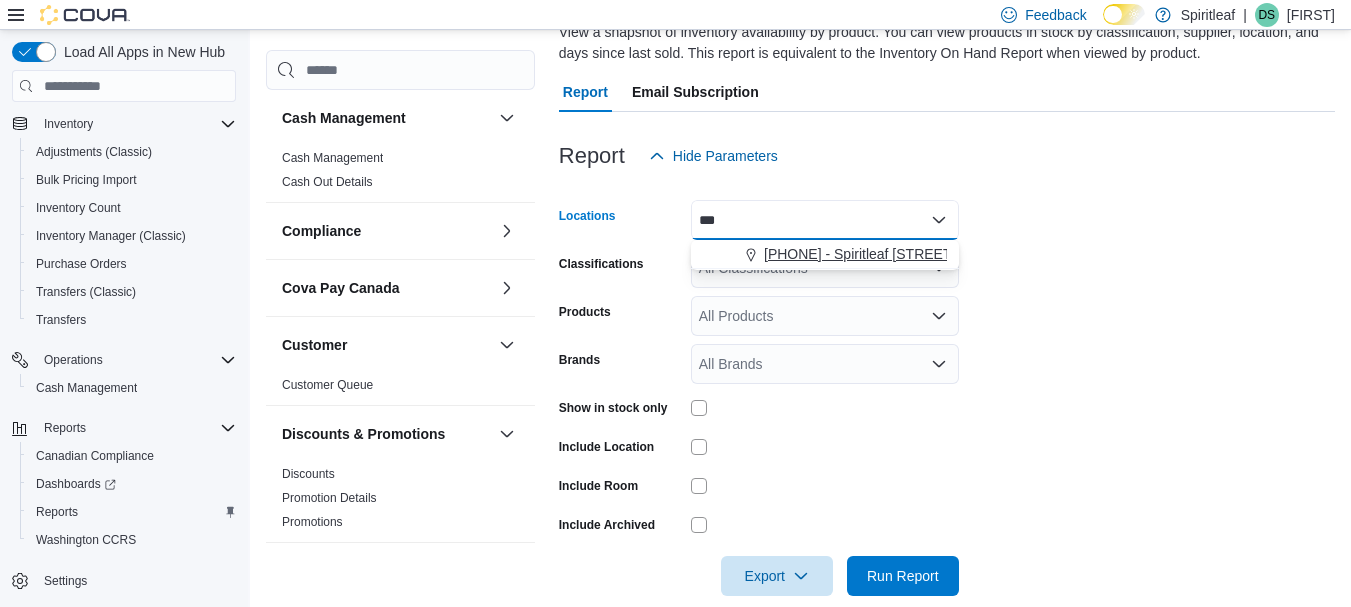 type on "***" 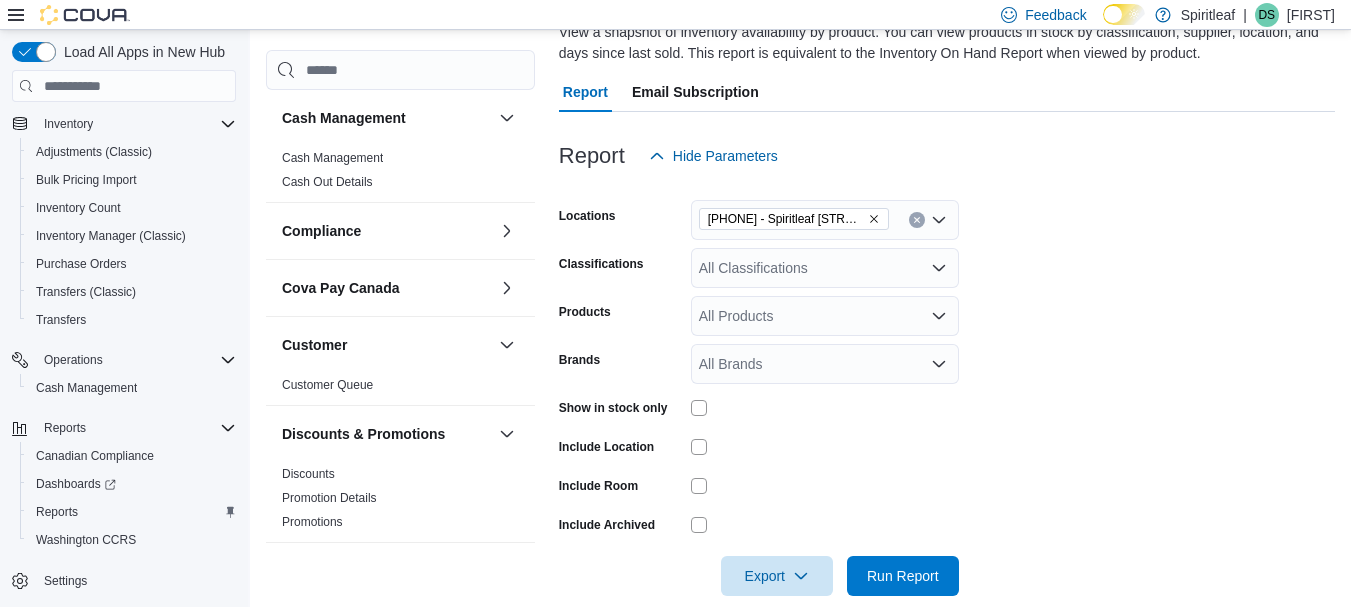 click on "Locations [PHONE] - Spiritleaf [STREET] ([NEIGHBORHOOD]) Classifications All Classifications Products All Products Brands All Brands Show in stock only Include Location Include Room Include Archived Export  Run Report" at bounding box center [947, 386] 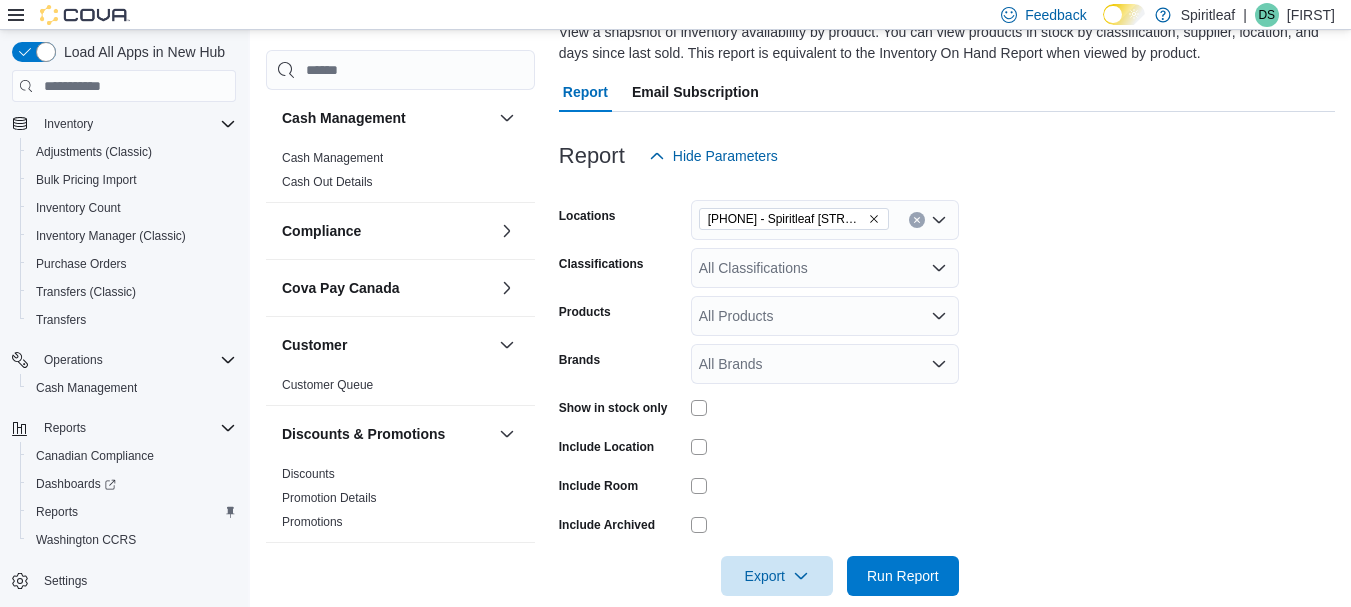 click at bounding box center (947, 548) 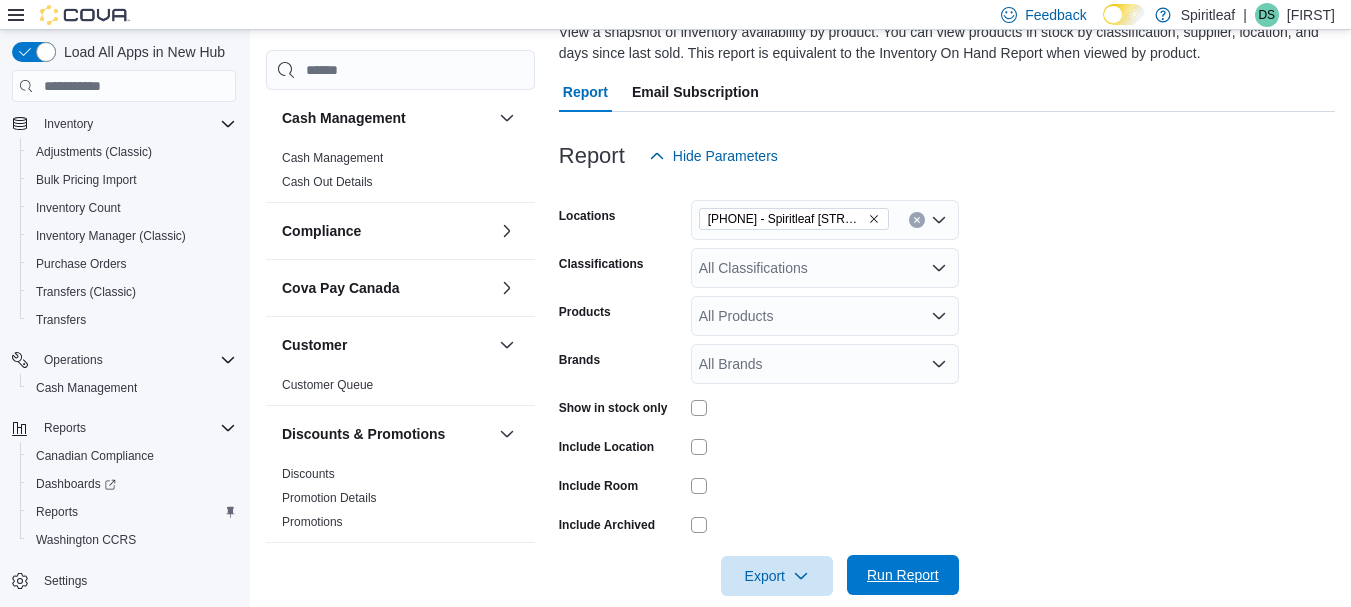 click on "Run Report" at bounding box center [903, 575] 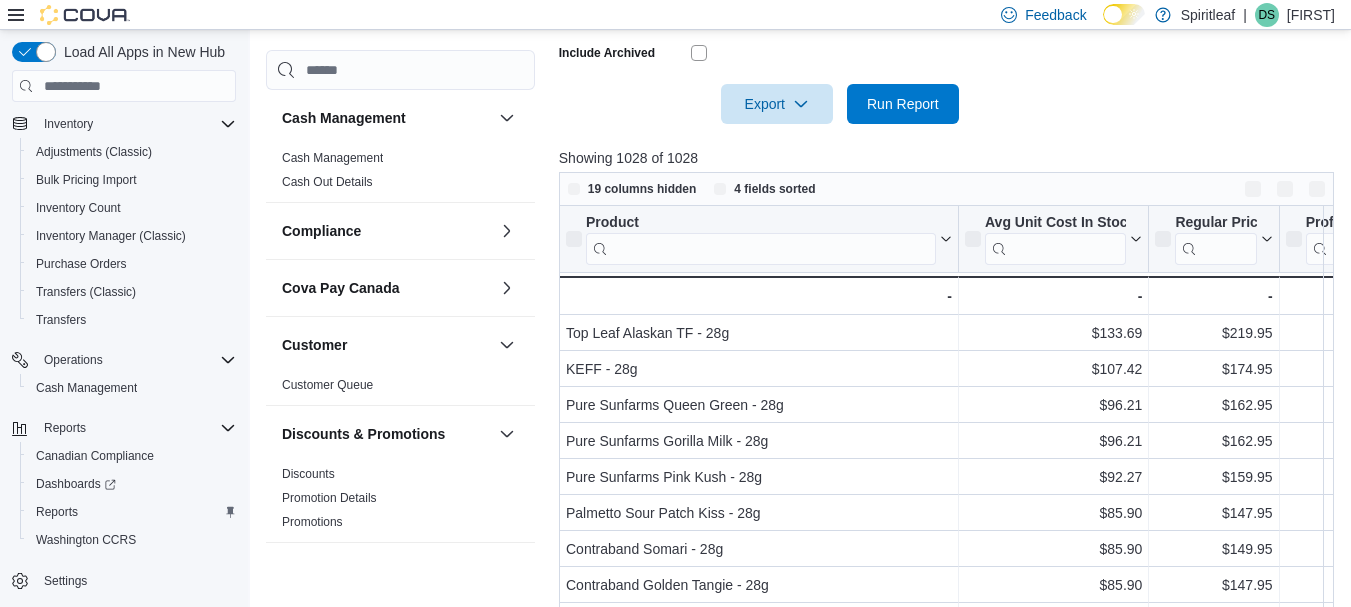 scroll, scrollTop: 634, scrollLeft: 0, axis: vertical 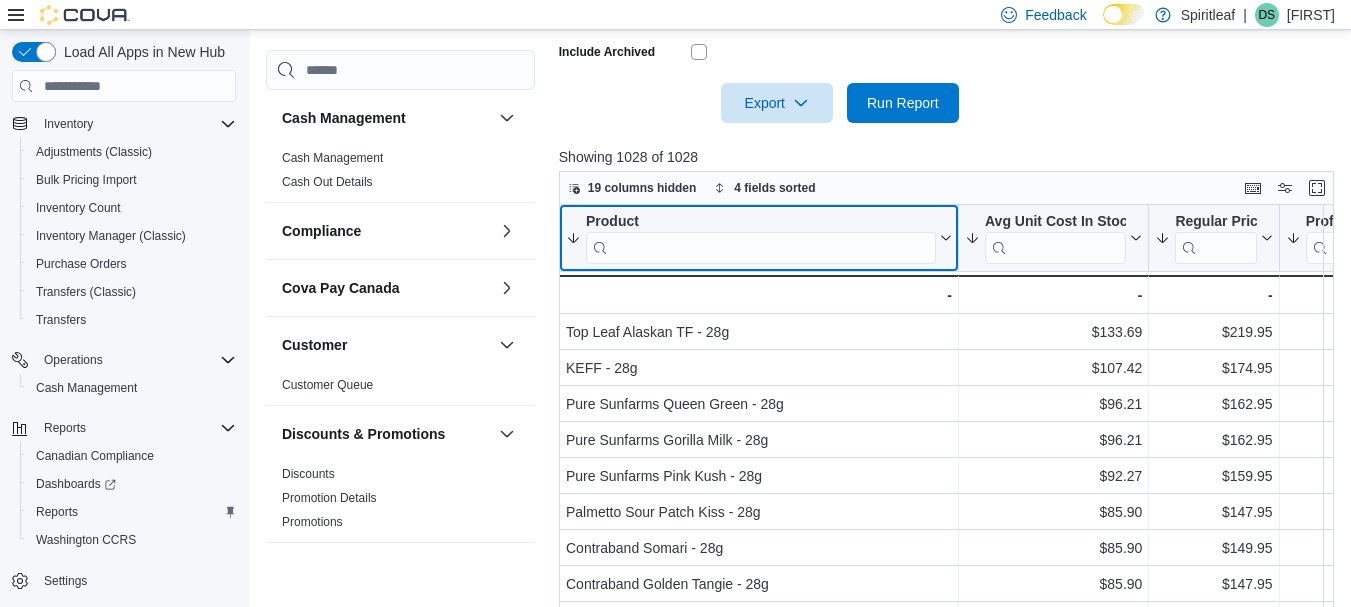click at bounding box center [761, 248] 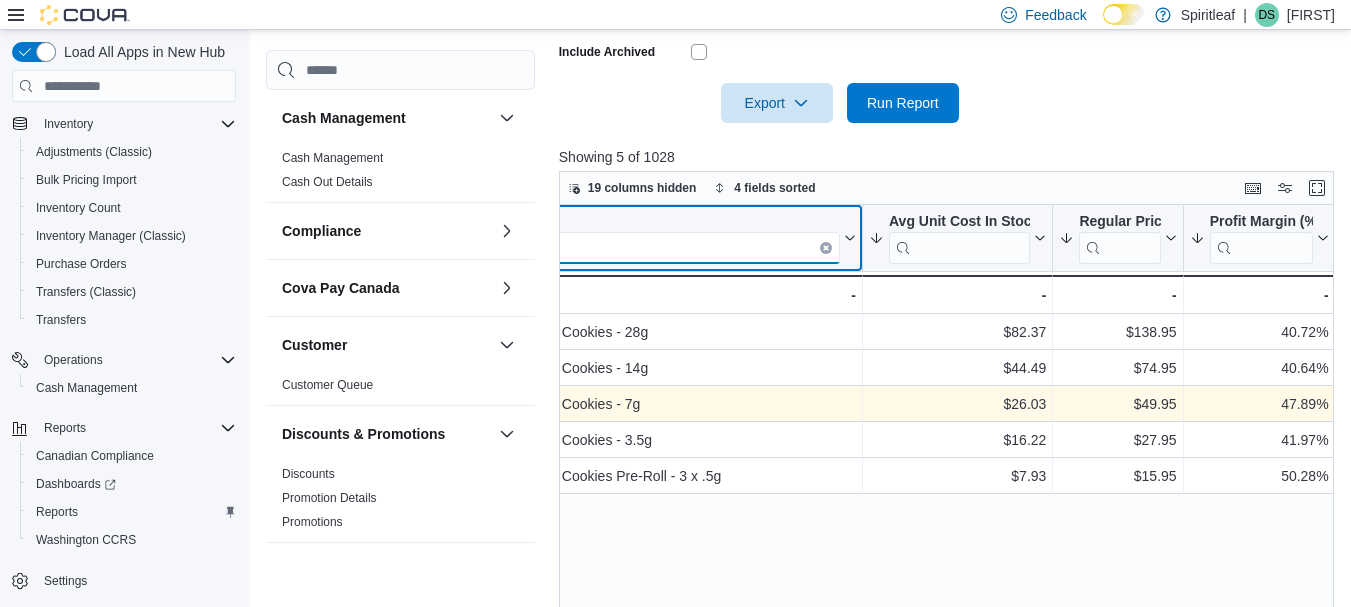 scroll, scrollTop: 0, scrollLeft: 98, axis: horizontal 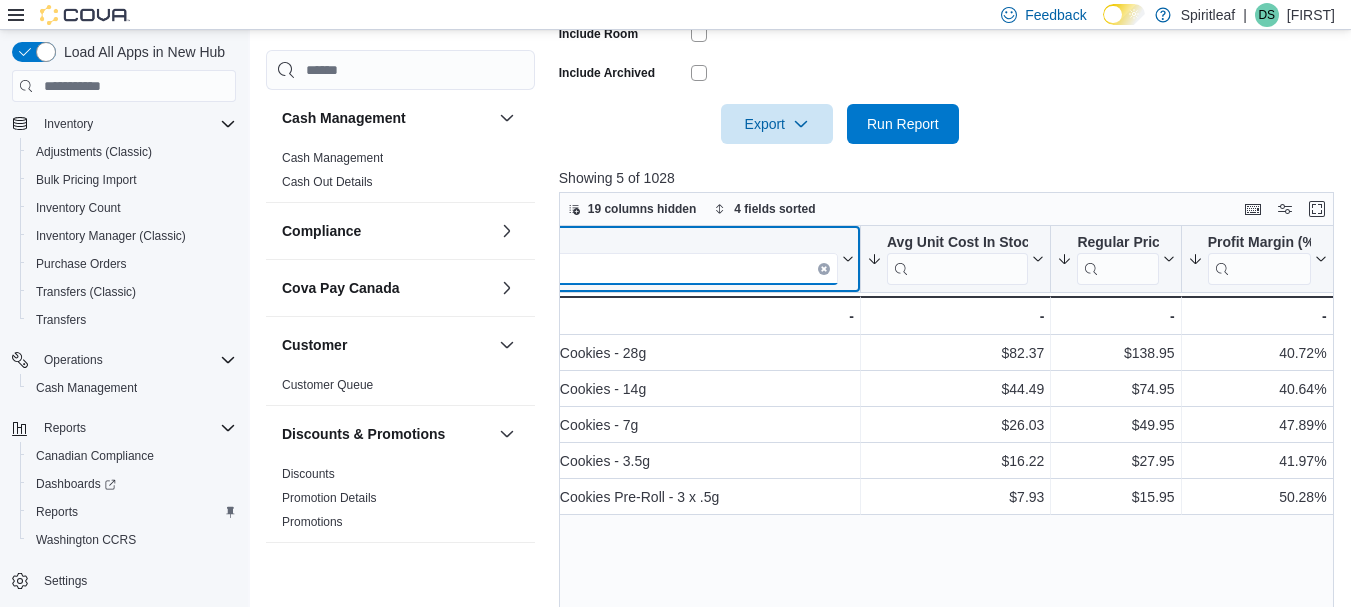 type on "***" 